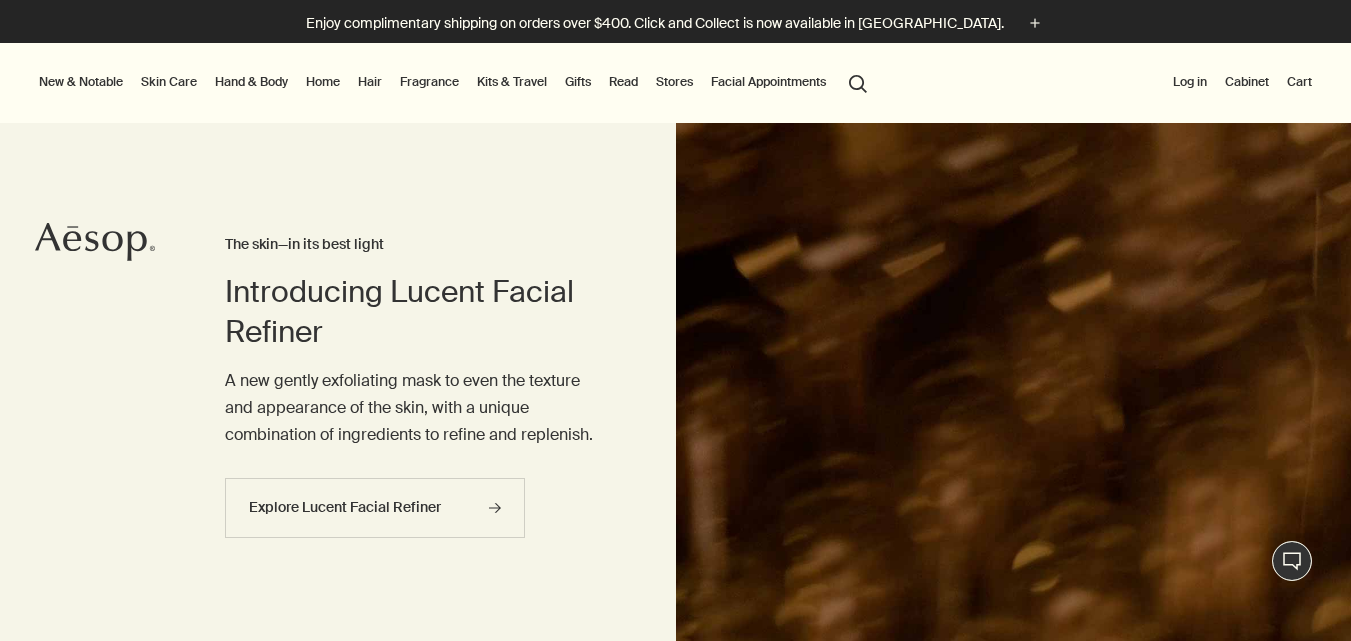 scroll, scrollTop: 0, scrollLeft: 0, axis: both 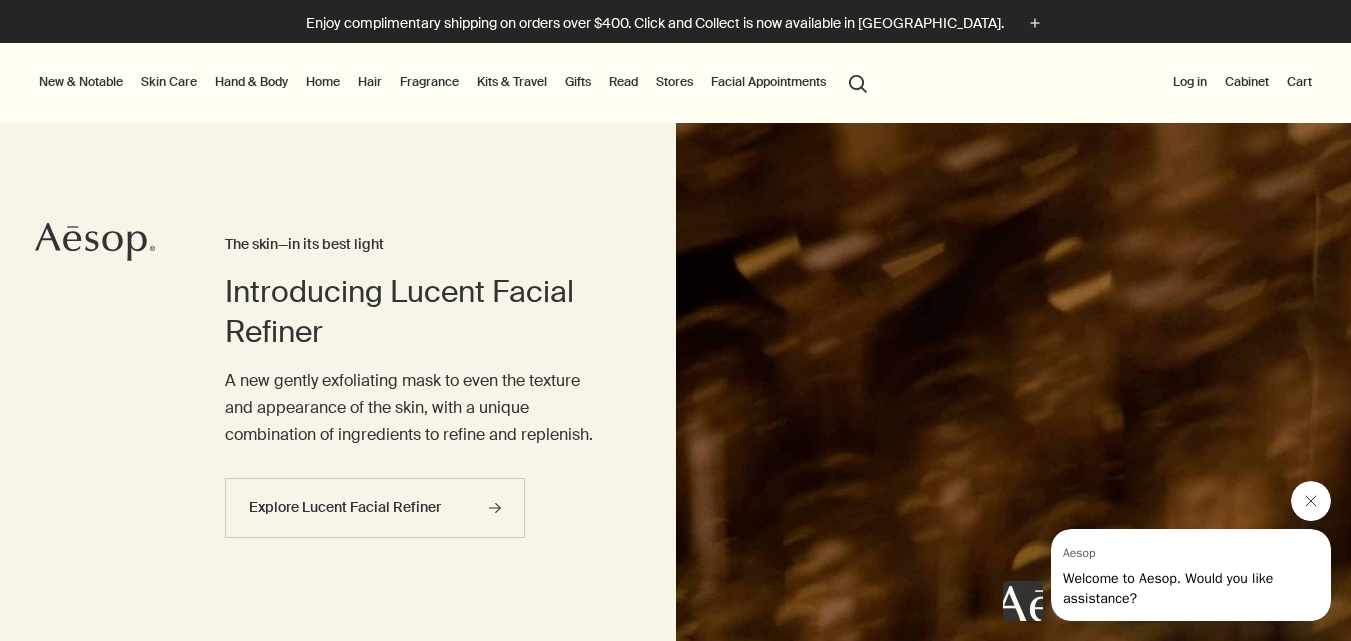click at bounding box center [1311, 501] 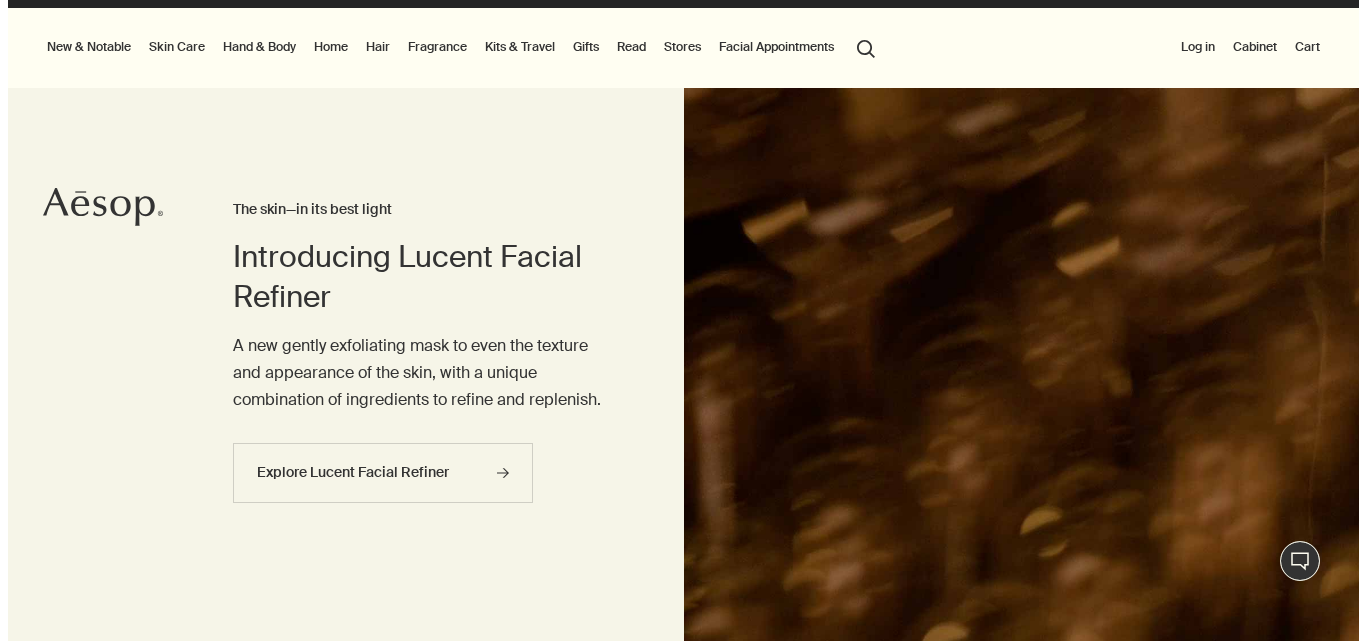 scroll, scrollTop: 0, scrollLeft: 0, axis: both 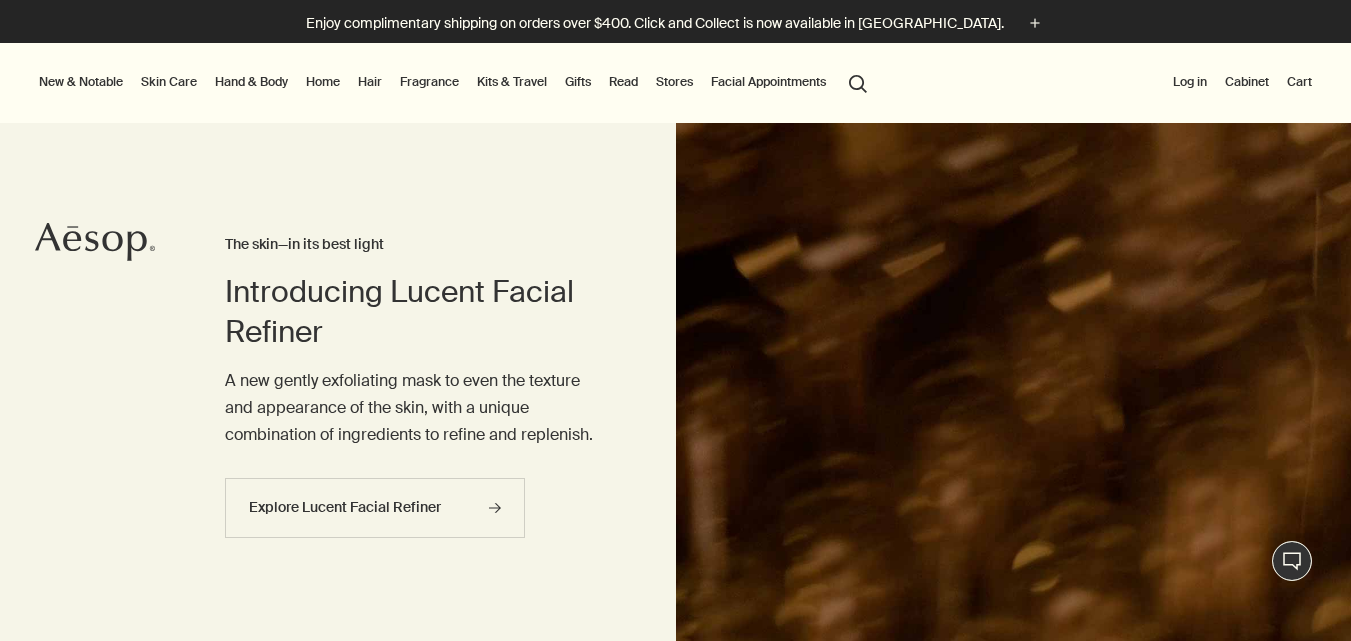 click on "Hand & Body" at bounding box center [251, 82] 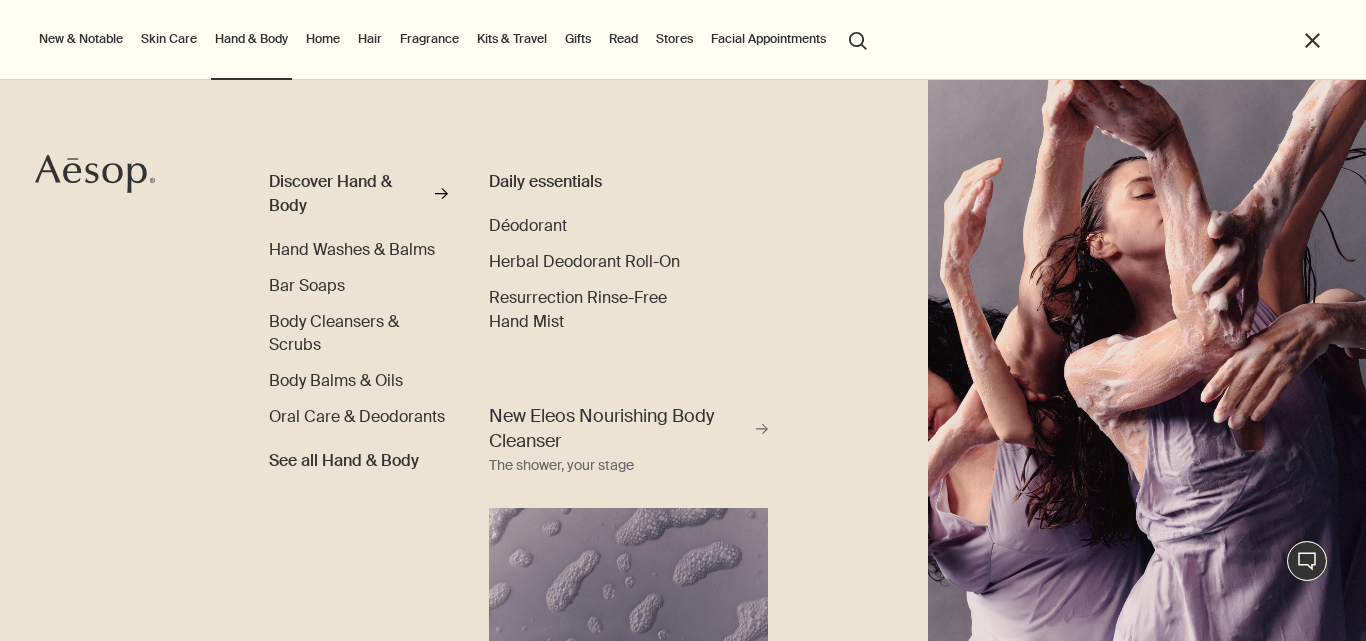 scroll, scrollTop: 22, scrollLeft: 0, axis: vertical 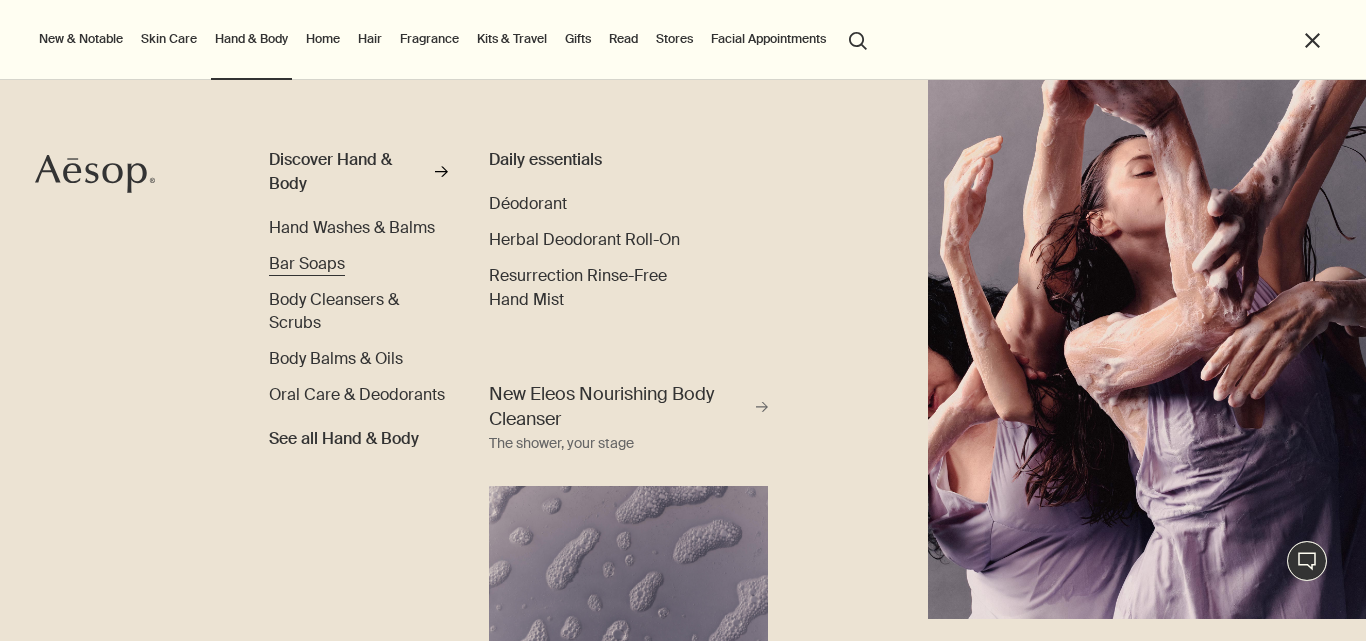 click on "Bar Soaps" at bounding box center [307, 263] 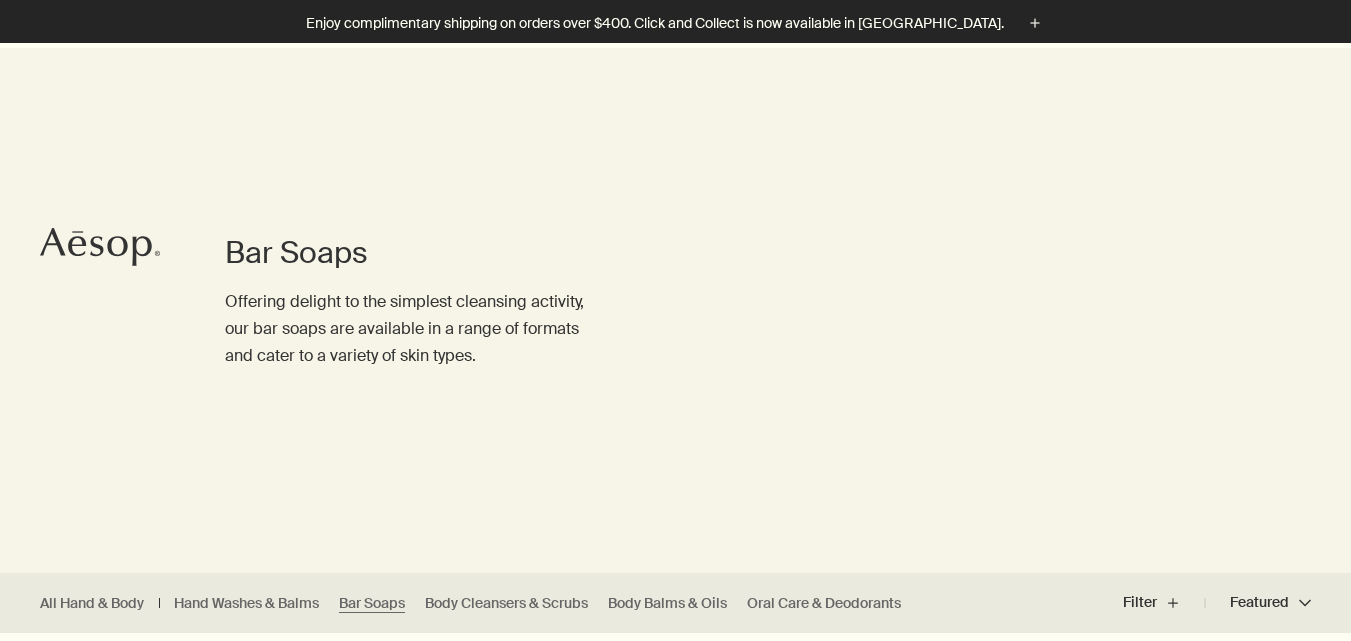 scroll, scrollTop: 313, scrollLeft: 0, axis: vertical 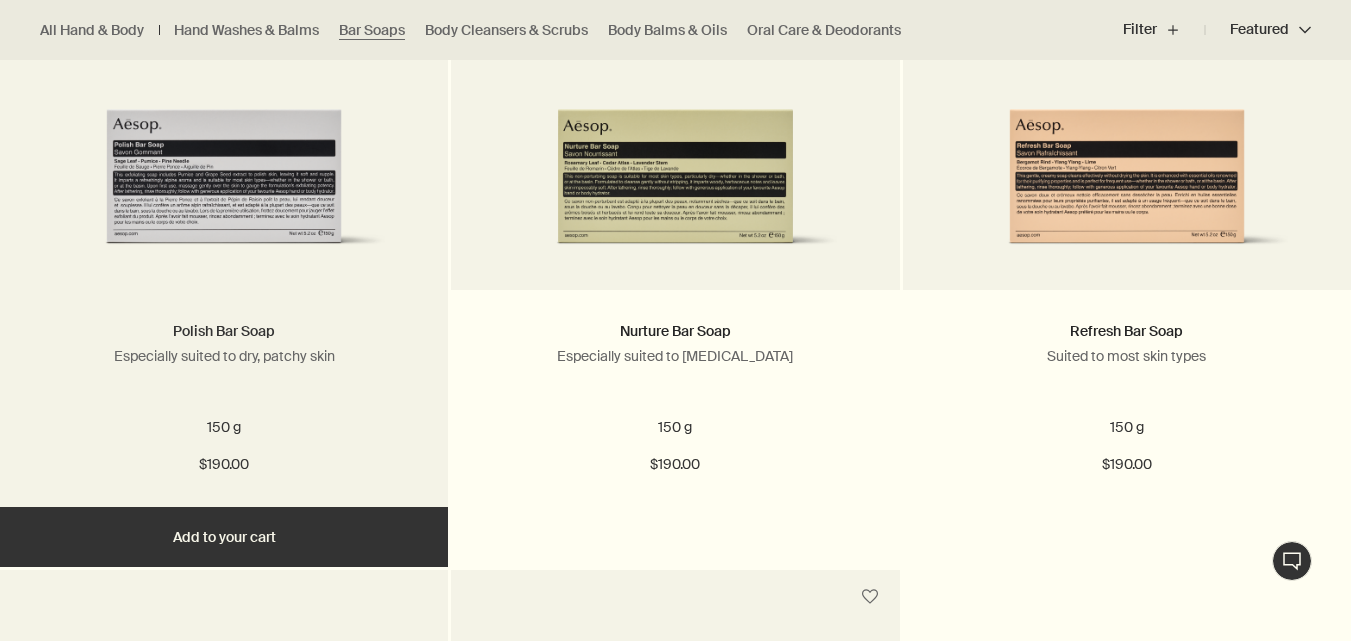 click on "Polish Bar Soap" at bounding box center [224, 331] 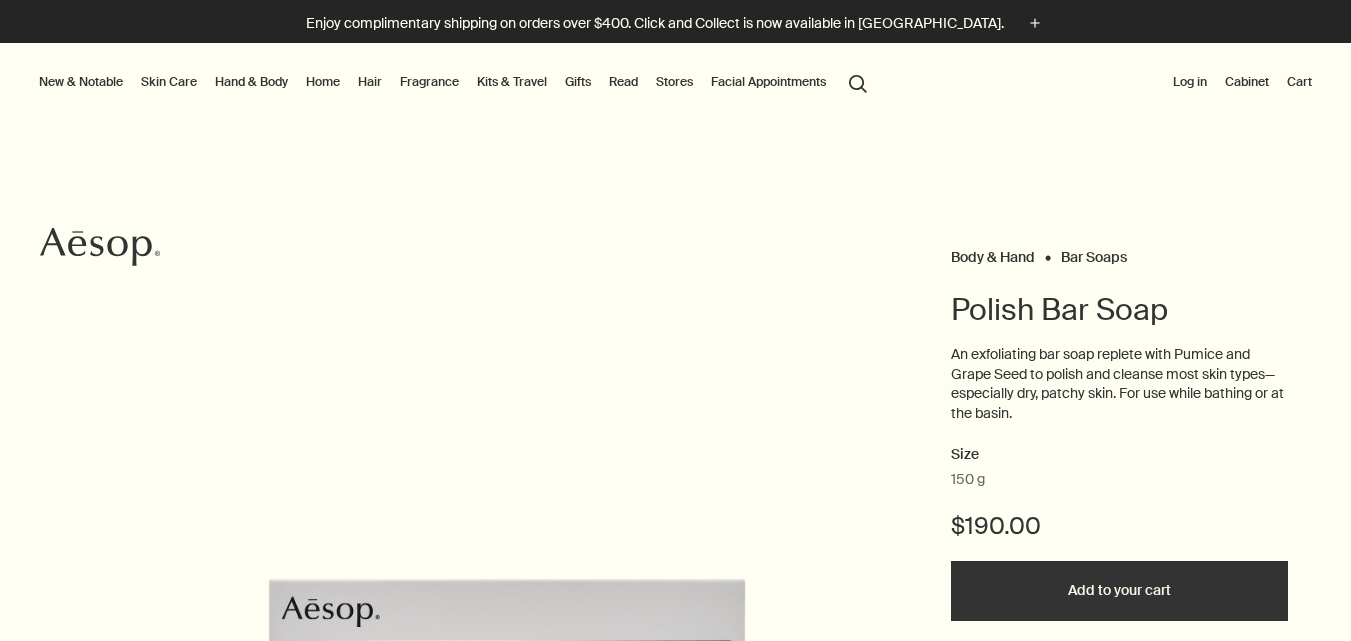 scroll, scrollTop: 0, scrollLeft: 0, axis: both 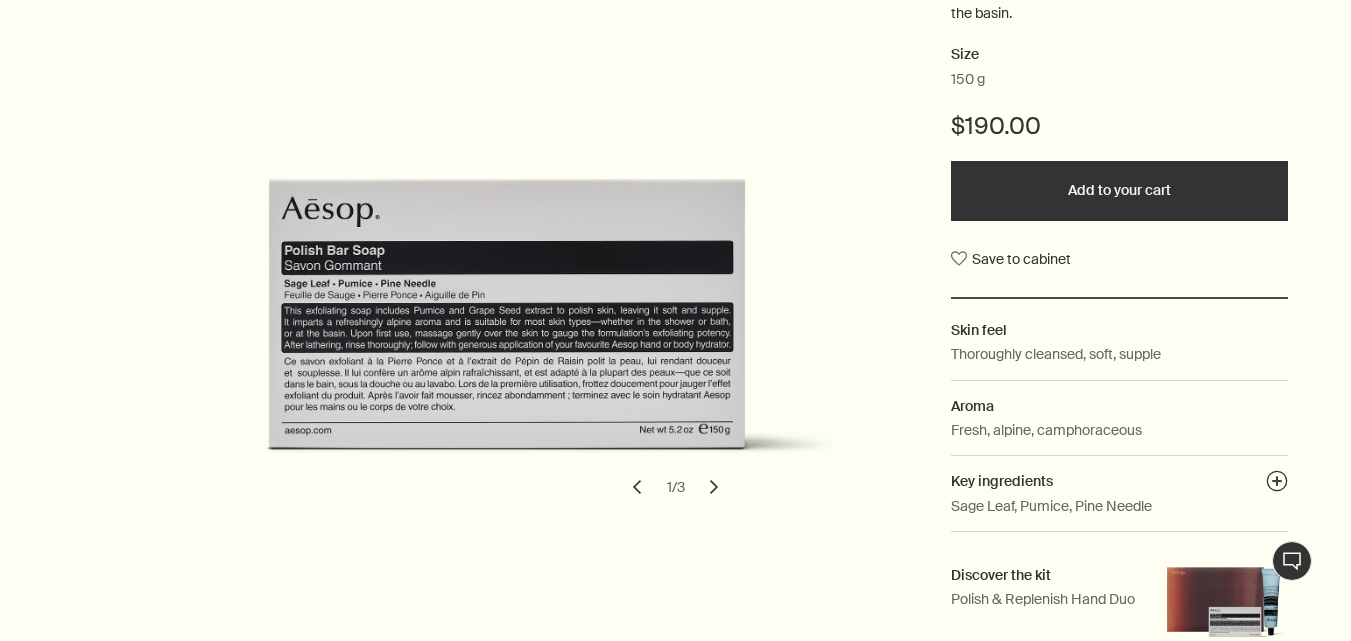 click on "Thoroughly cleansed, soft, supple" at bounding box center (1056, 354) 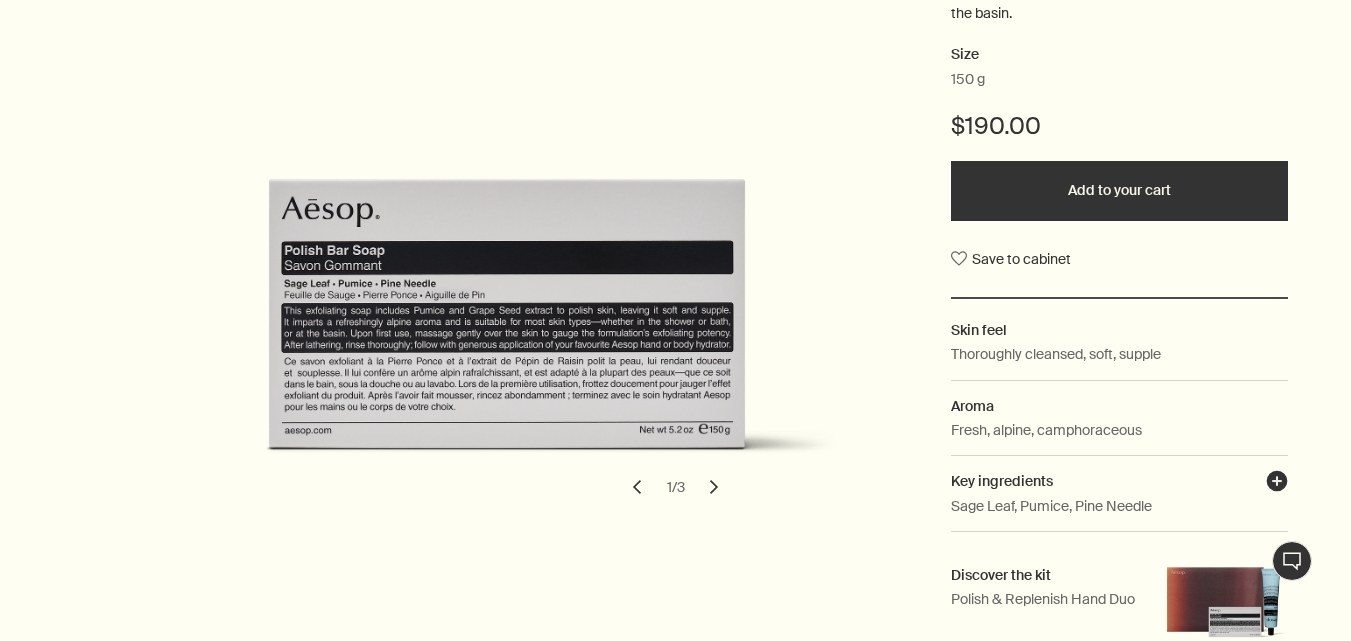 click on "plusAndCloseWithCircle" at bounding box center (1277, 484) 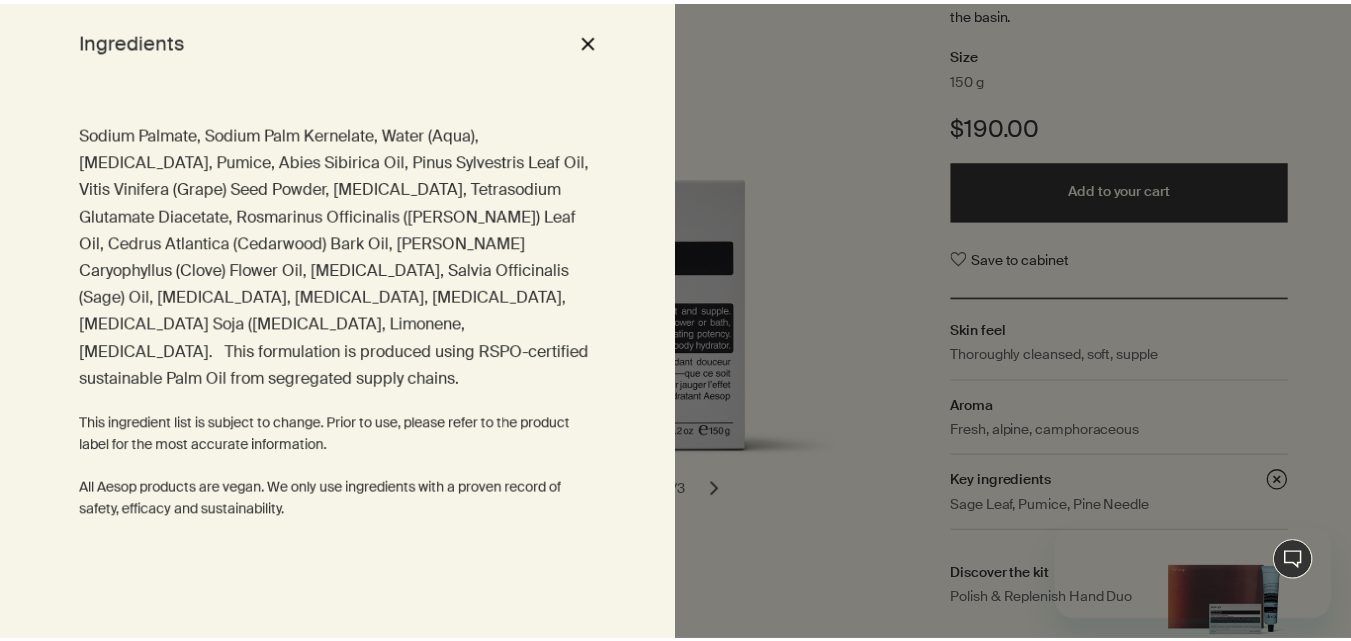 scroll, scrollTop: 0, scrollLeft: 0, axis: both 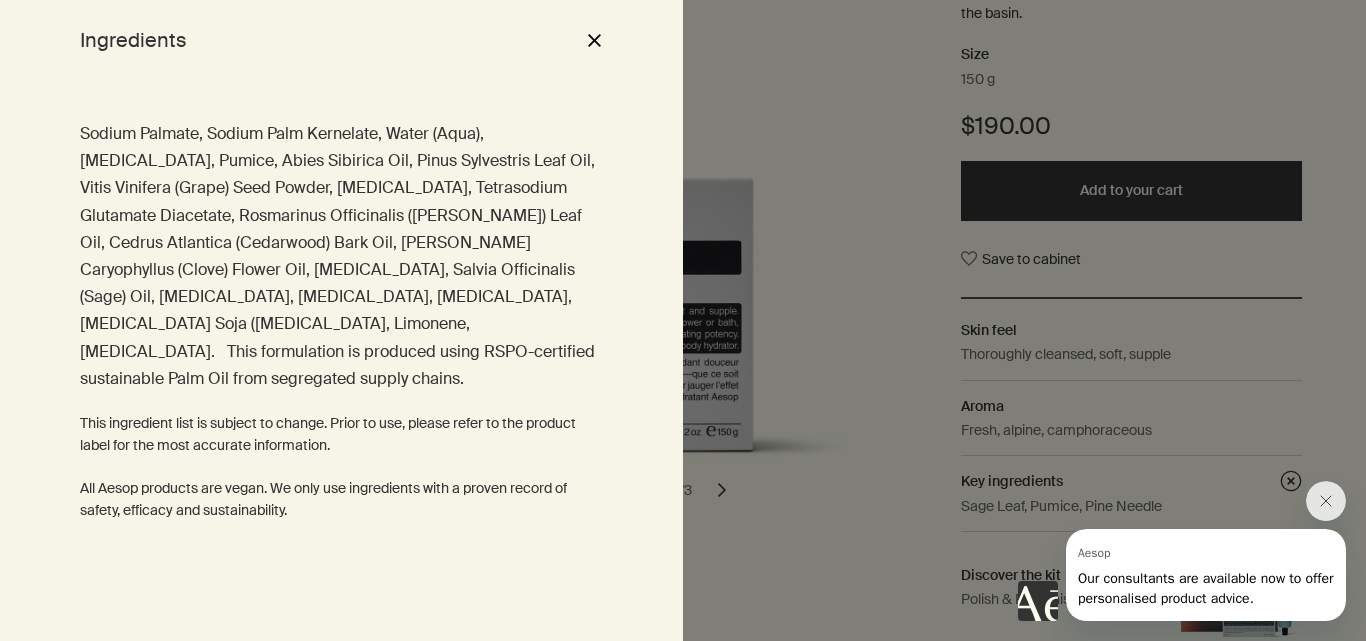 click on "close" at bounding box center (594, 40) 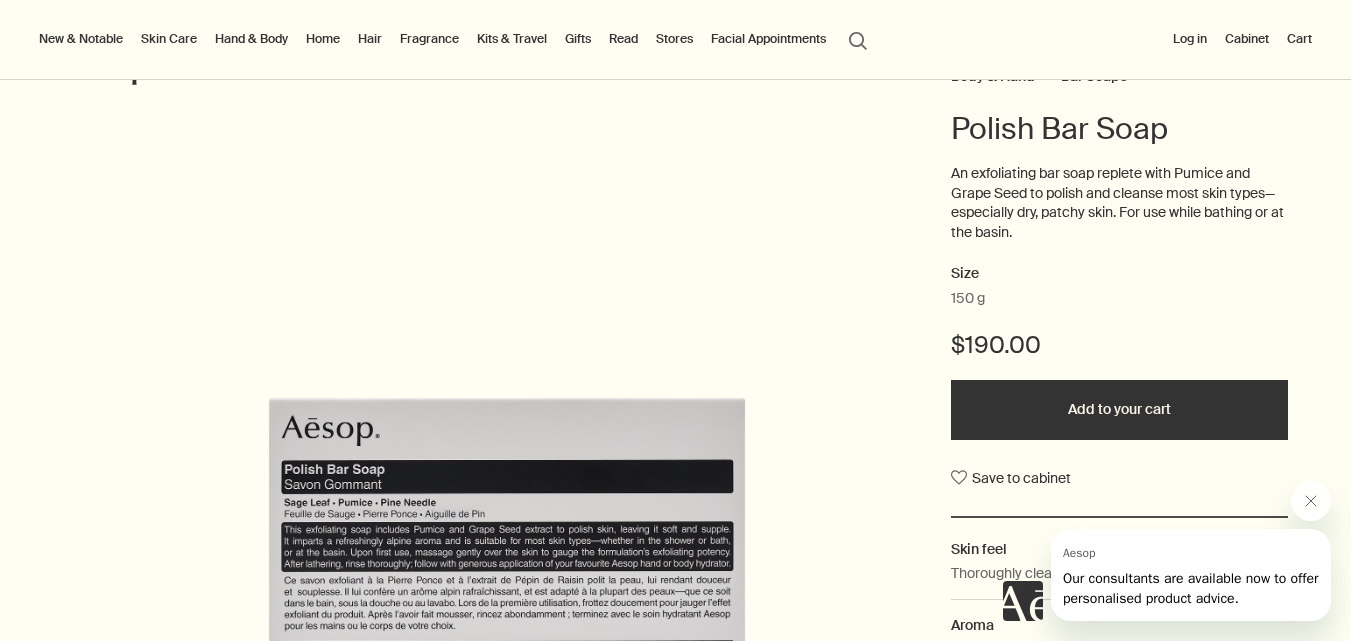 scroll, scrollTop: 100, scrollLeft: 0, axis: vertical 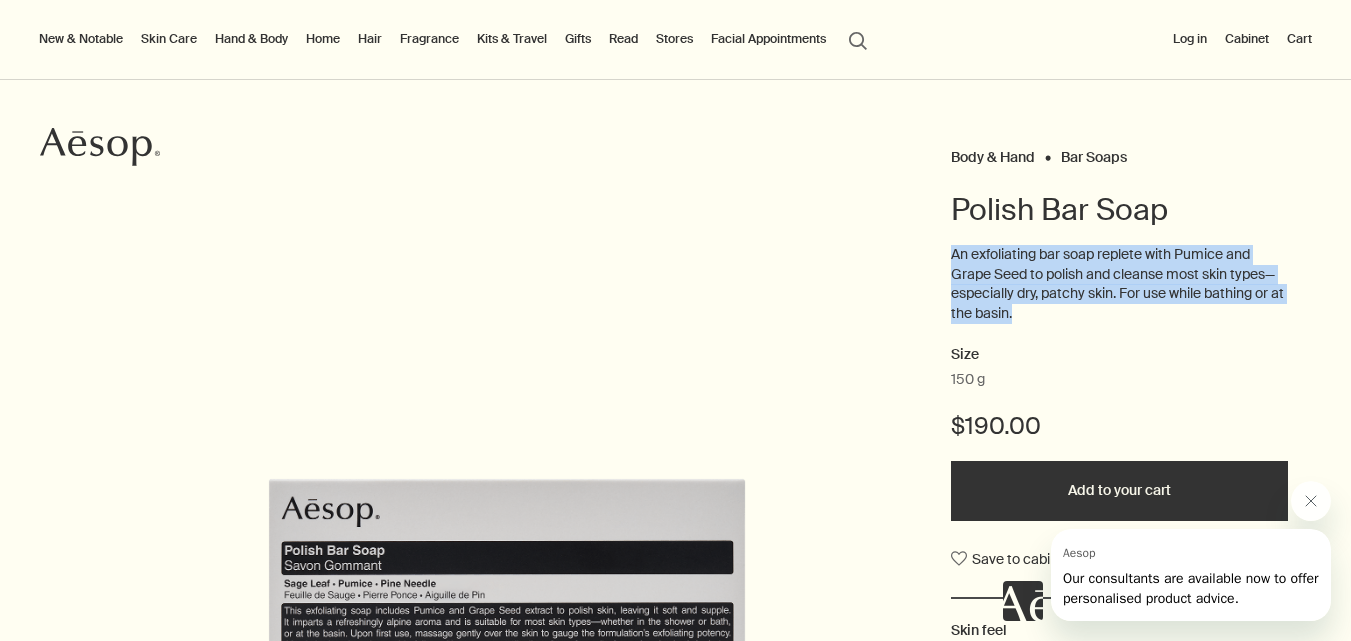 drag, startPoint x: 953, startPoint y: 254, endPoint x: 1047, endPoint y: 307, distance: 107.912 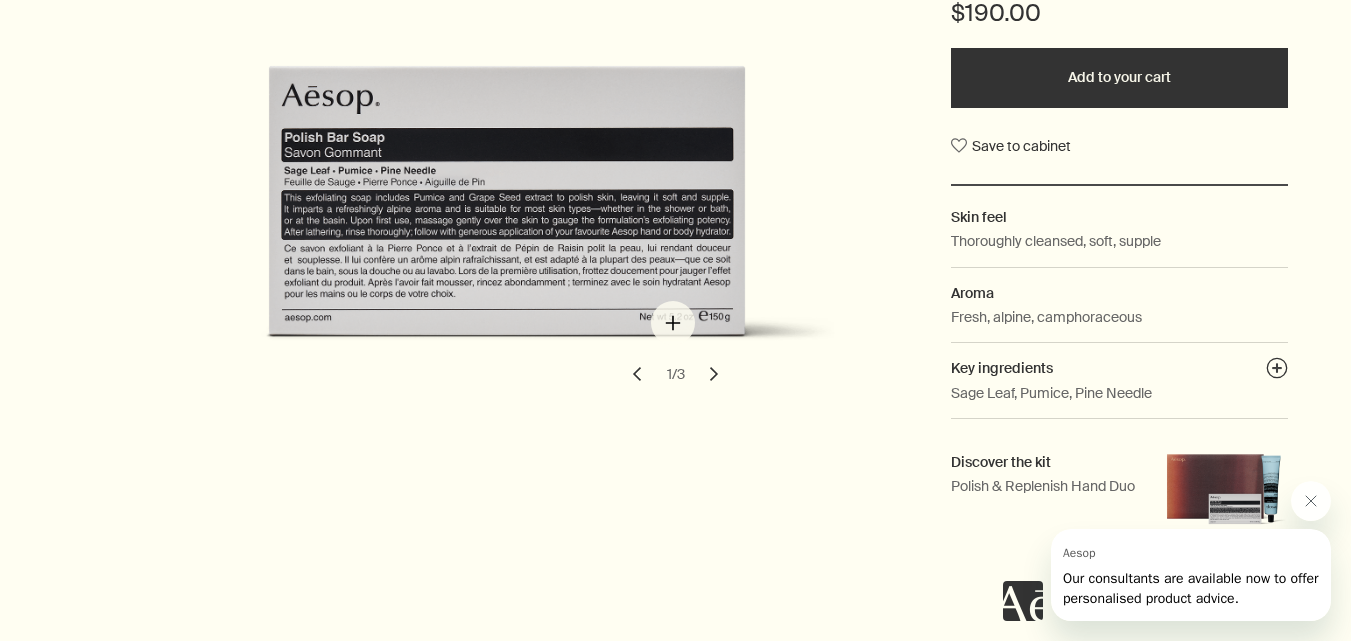 scroll, scrollTop: 700, scrollLeft: 0, axis: vertical 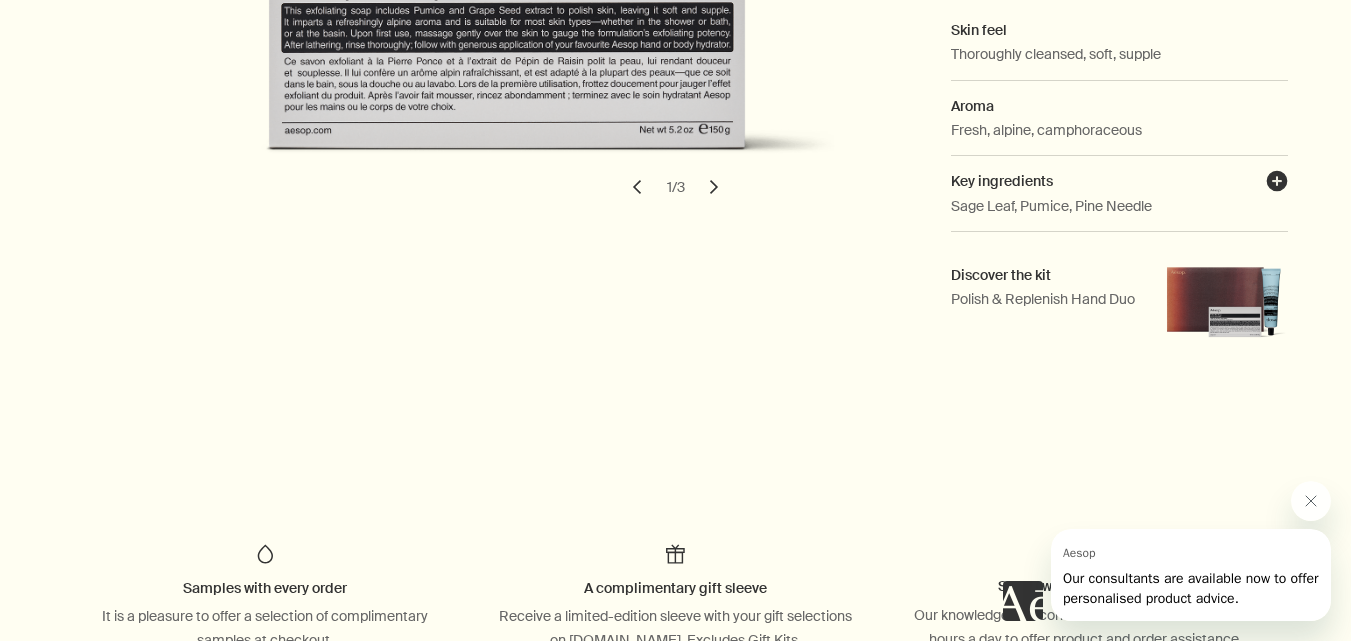 click on "plusAndCloseWithCircle" at bounding box center (1277, 184) 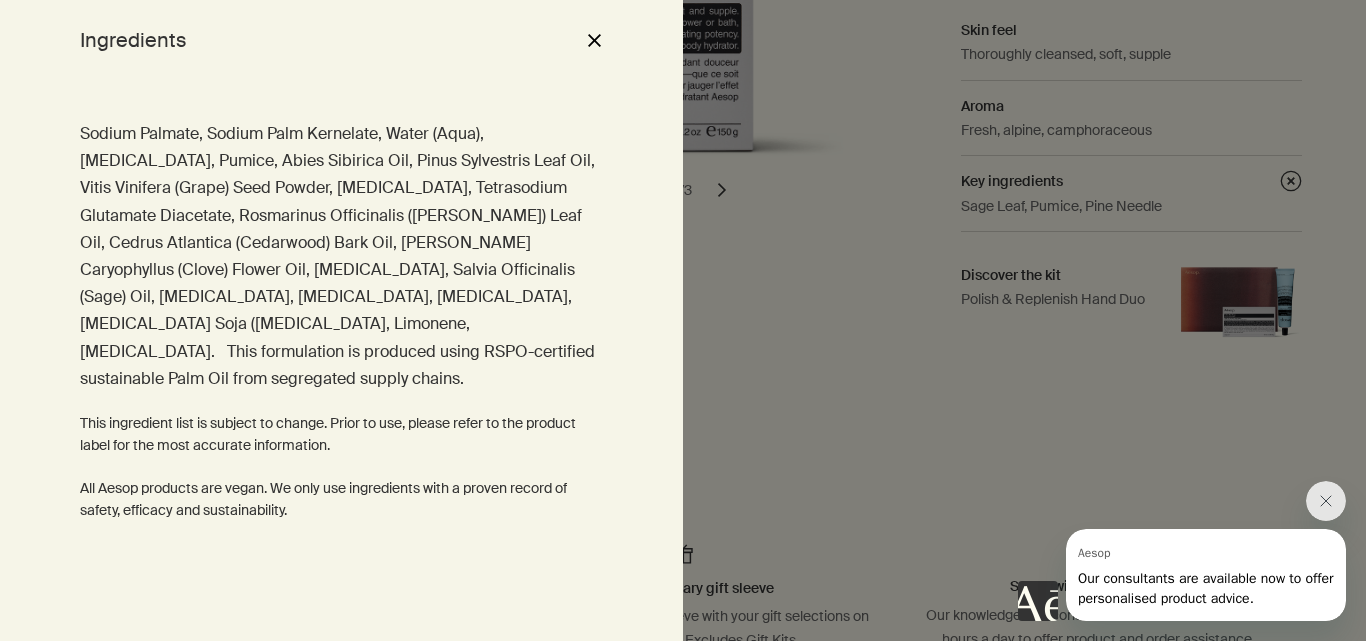 click at bounding box center (683, 320) 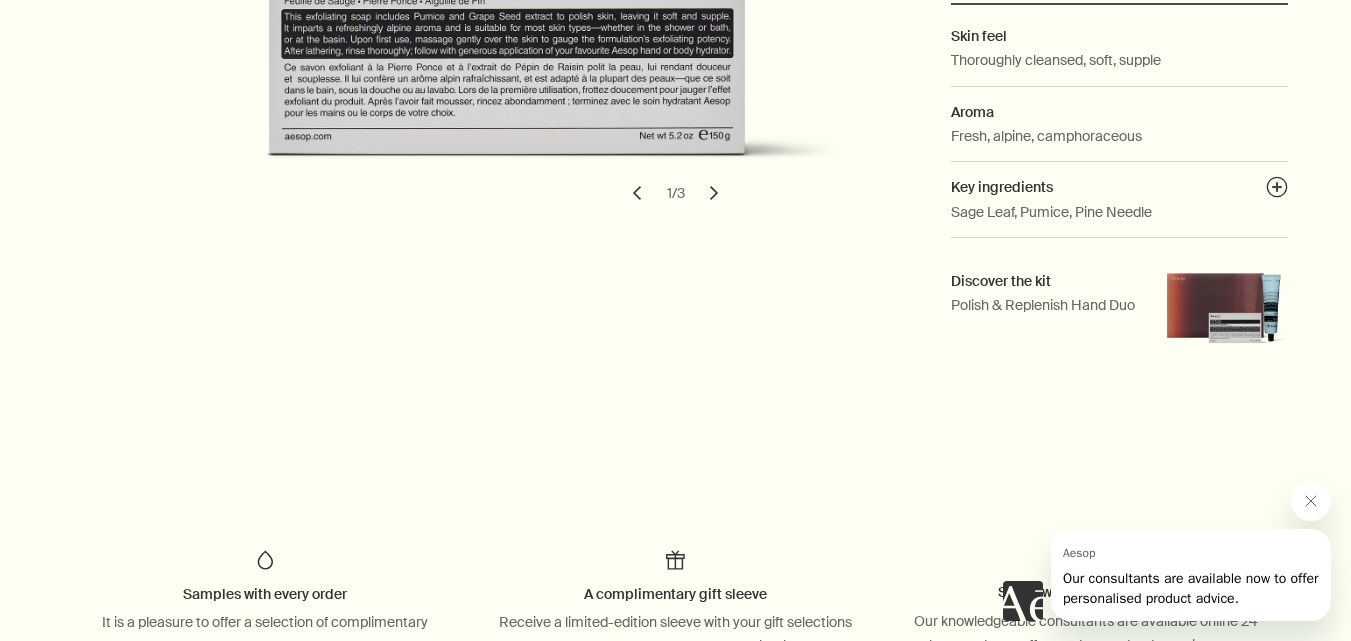 scroll, scrollTop: 400, scrollLeft: 0, axis: vertical 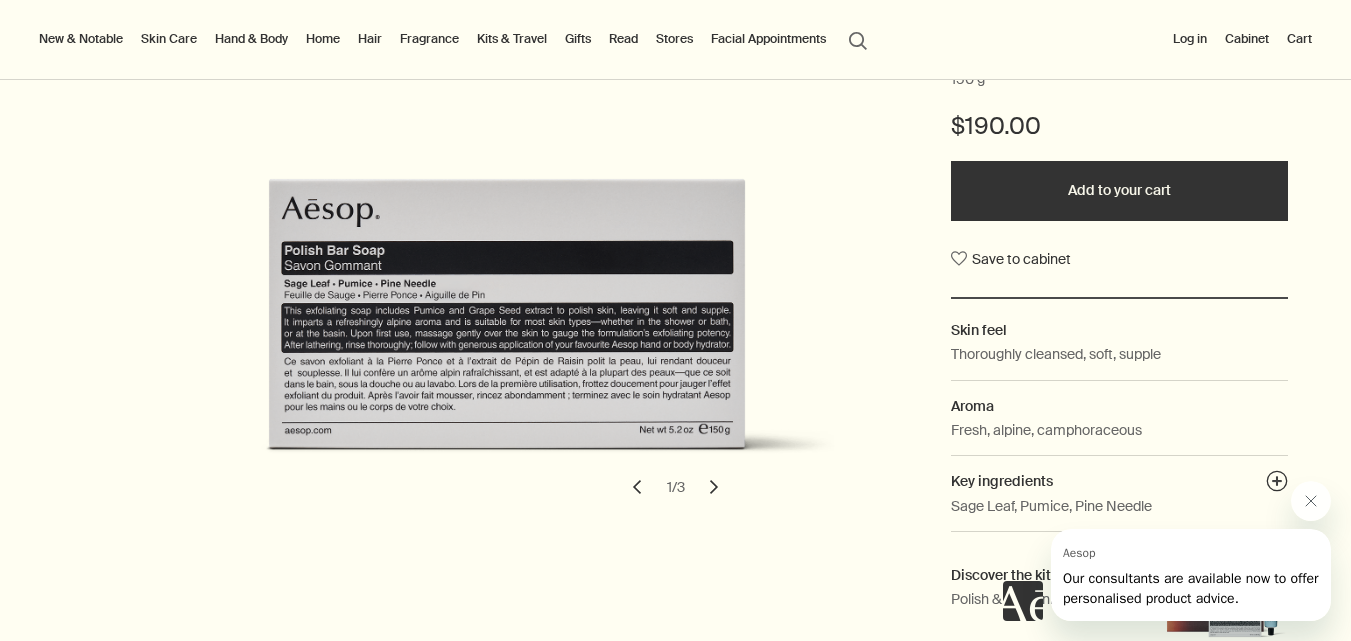 click on "chevron" at bounding box center [714, 487] 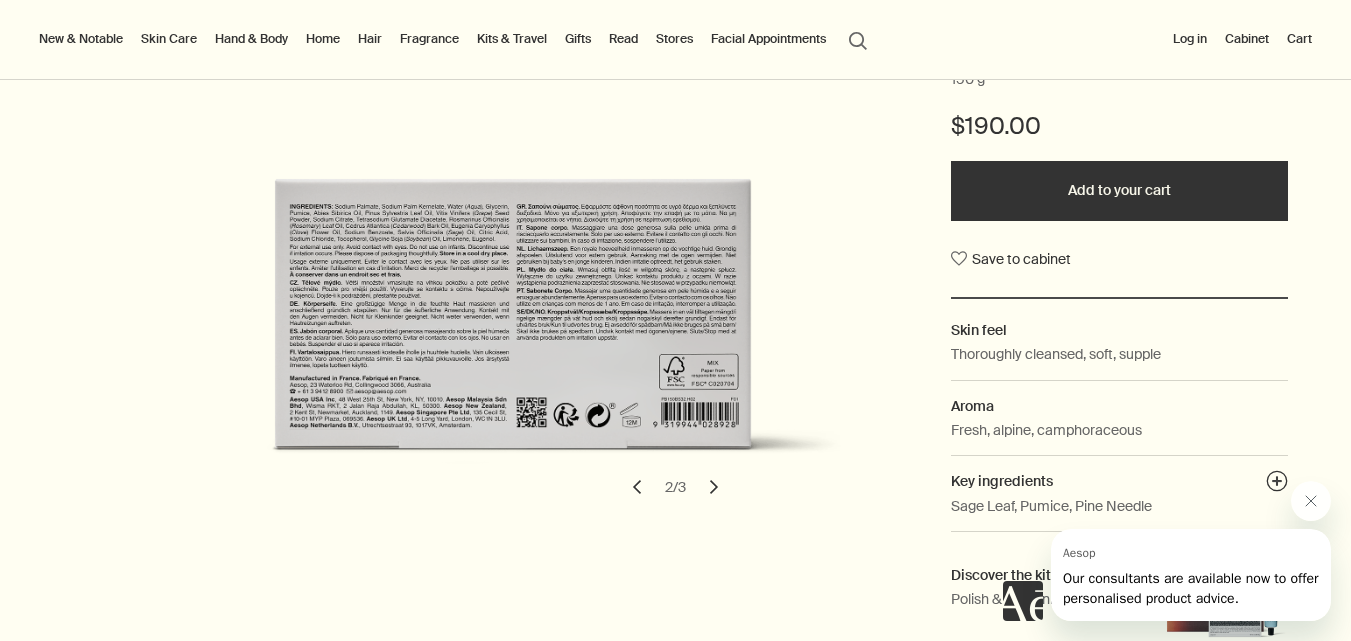 click on "chevron" at bounding box center (714, 487) 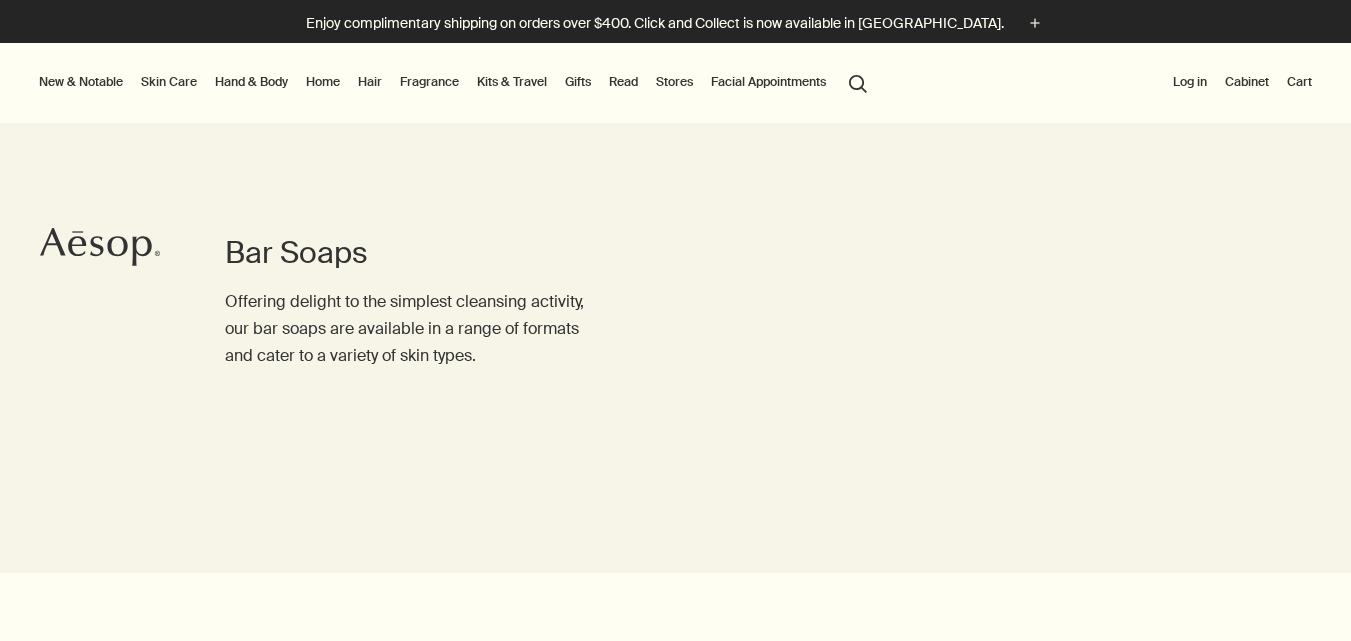 scroll, scrollTop: 0, scrollLeft: 0, axis: both 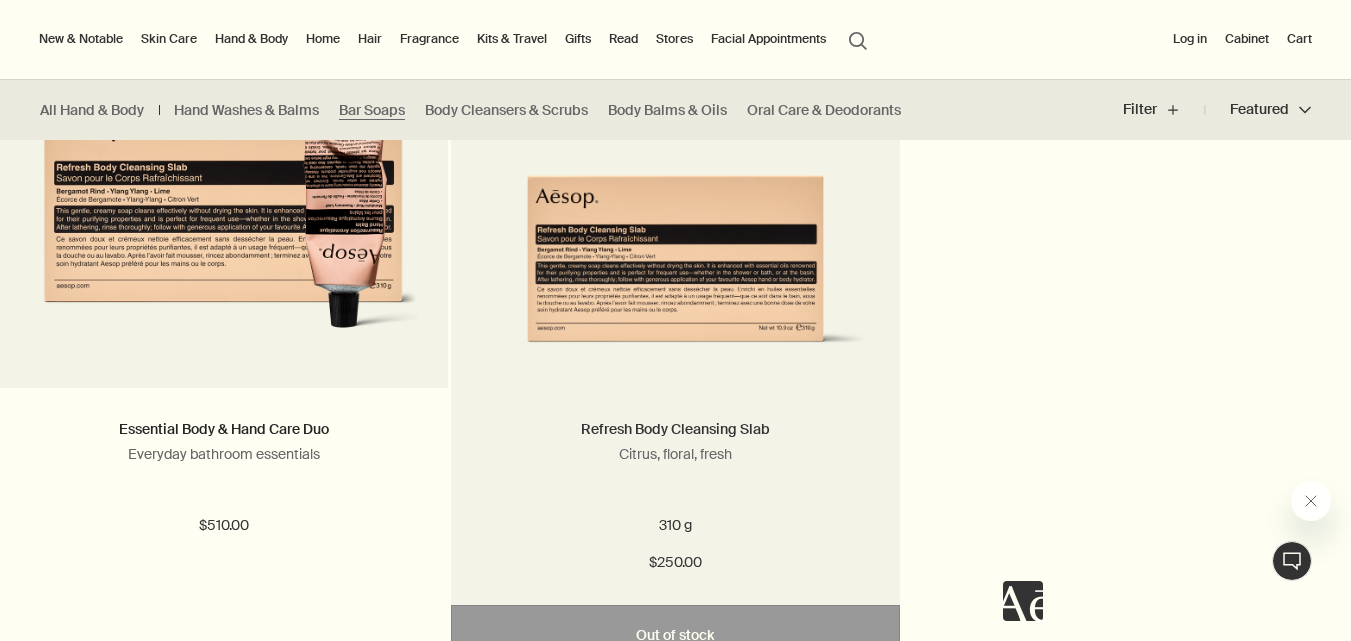 click on "Refresh Body Cleansing Slab" at bounding box center (675, 429) 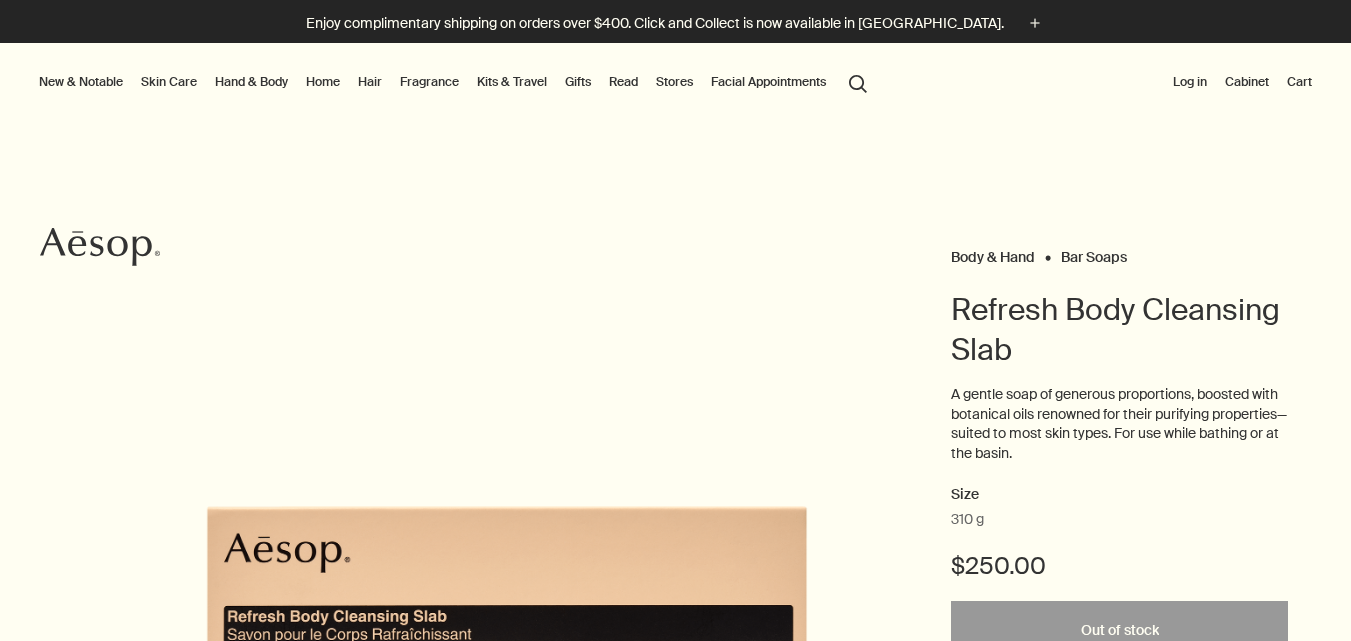 scroll, scrollTop: 0, scrollLeft: 0, axis: both 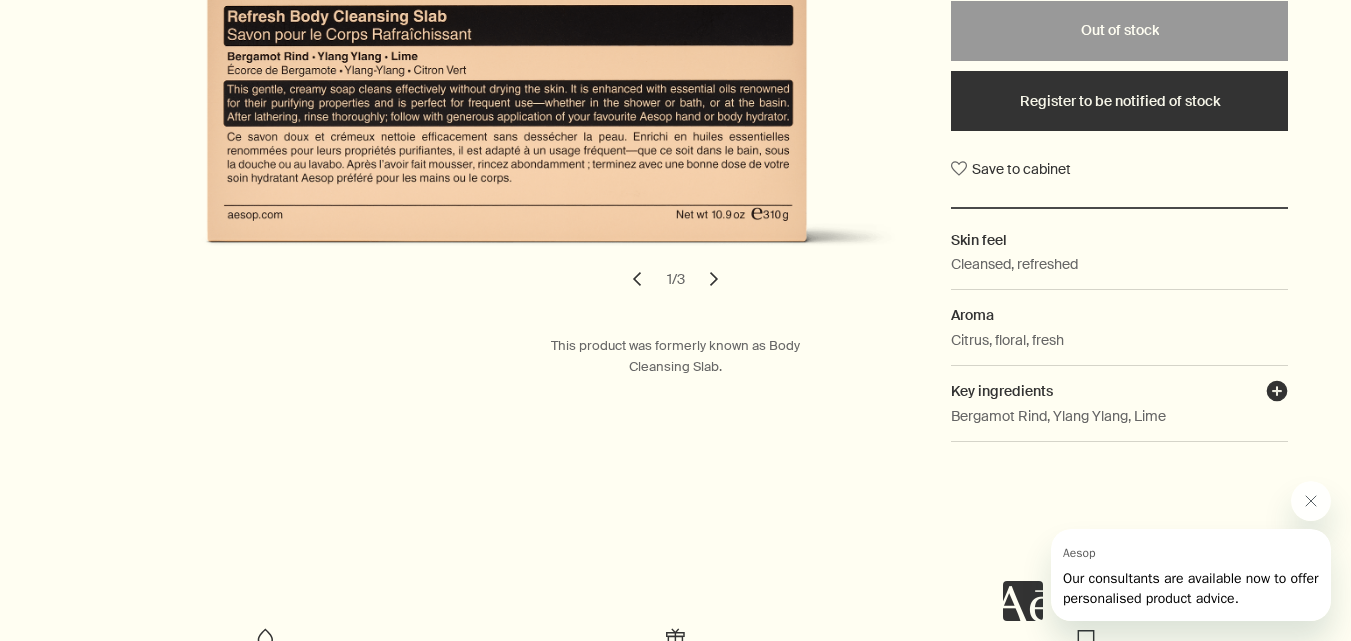 click on "plusAndCloseWithCircle" at bounding box center (1277, 394) 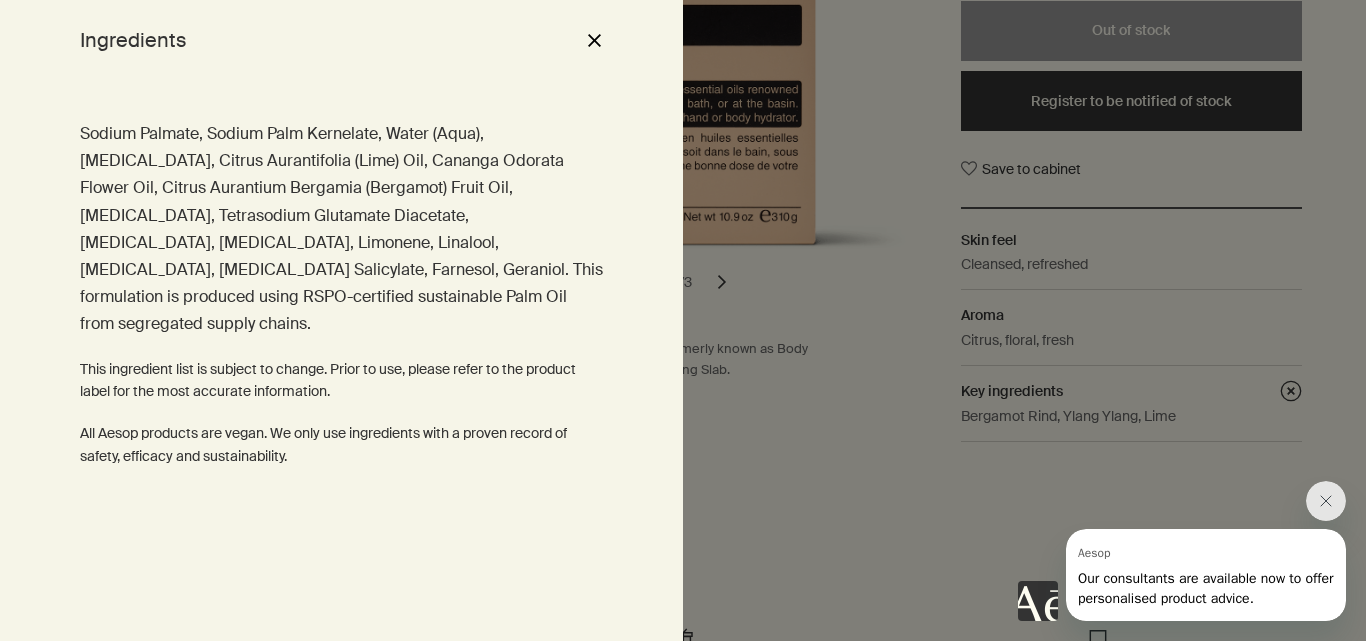 click on "close" at bounding box center [594, 40] 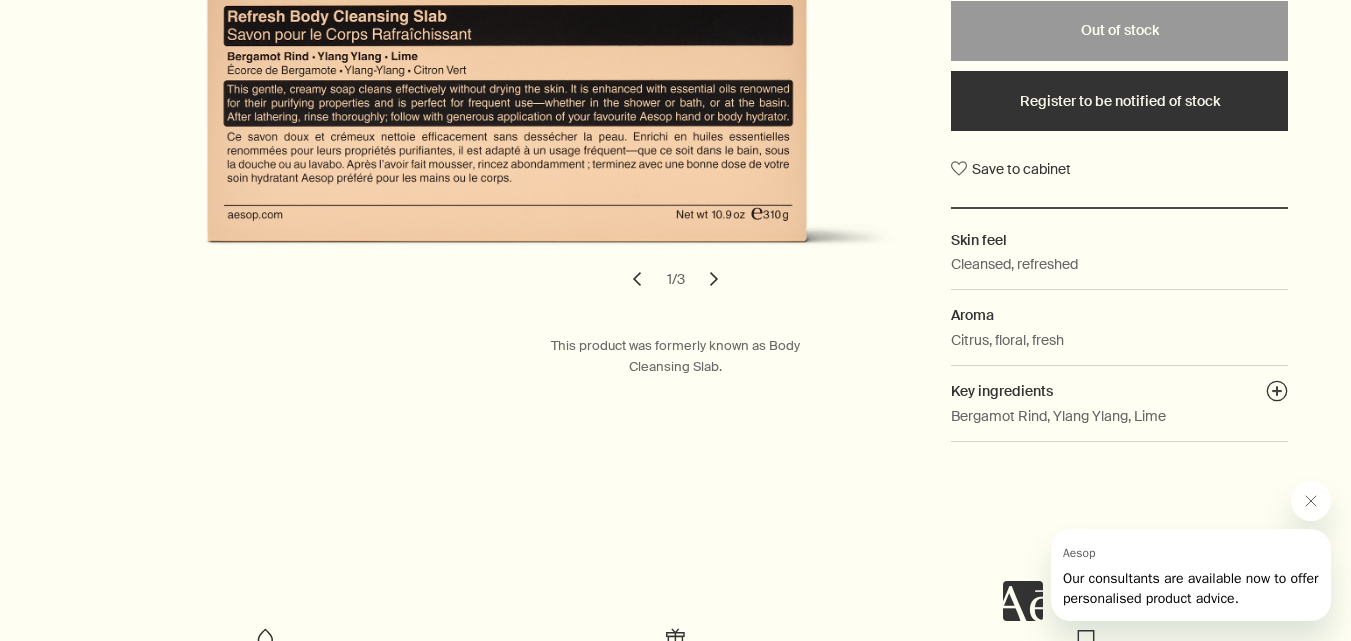 click on "chevron" at bounding box center [714, 279] 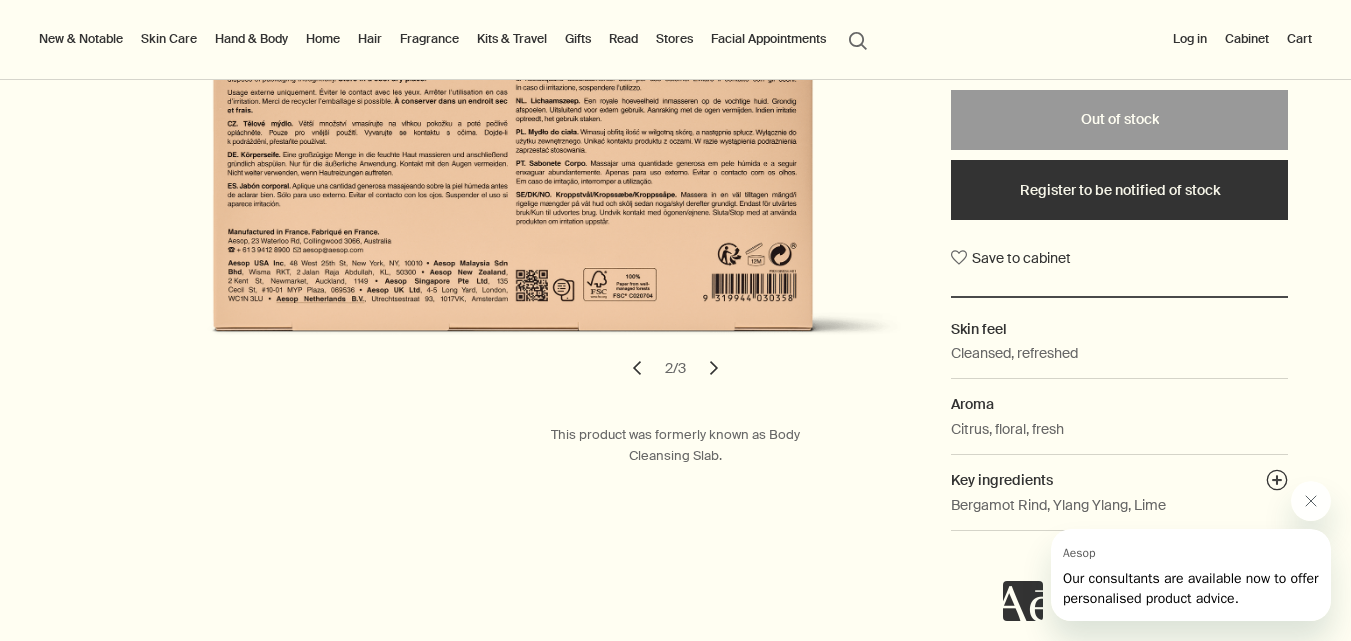 scroll, scrollTop: 400, scrollLeft: 0, axis: vertical 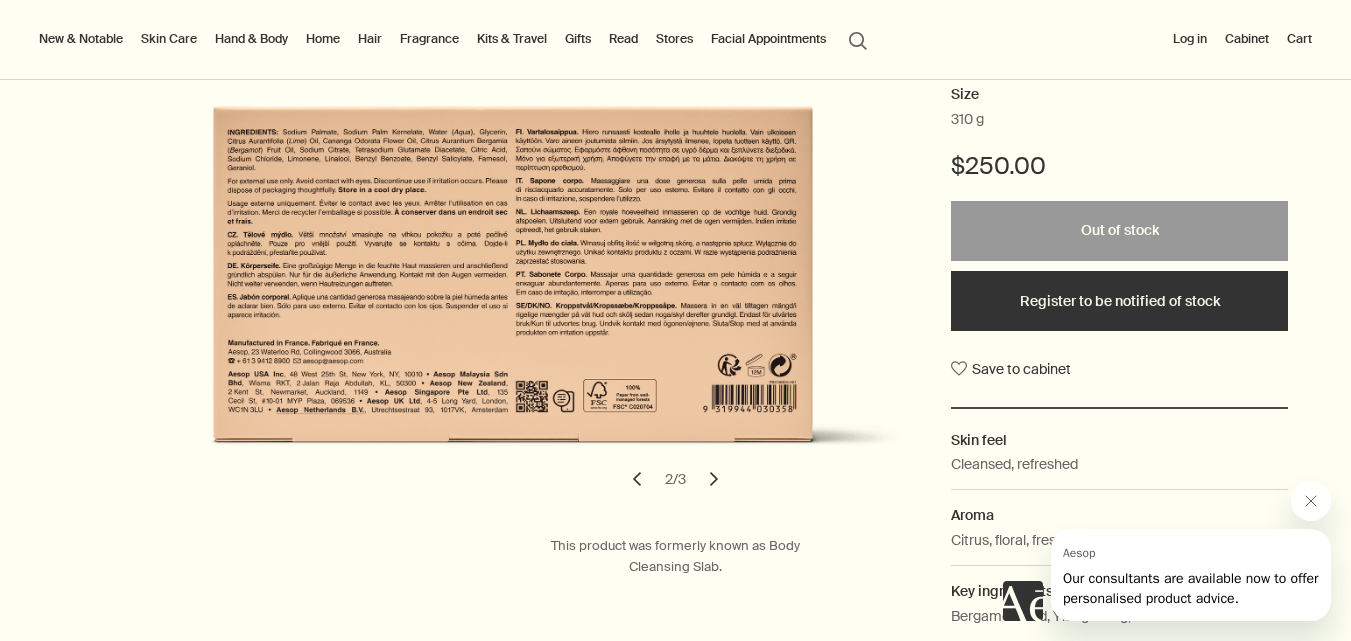 click on "chevron" at bounding box center [714, 479] 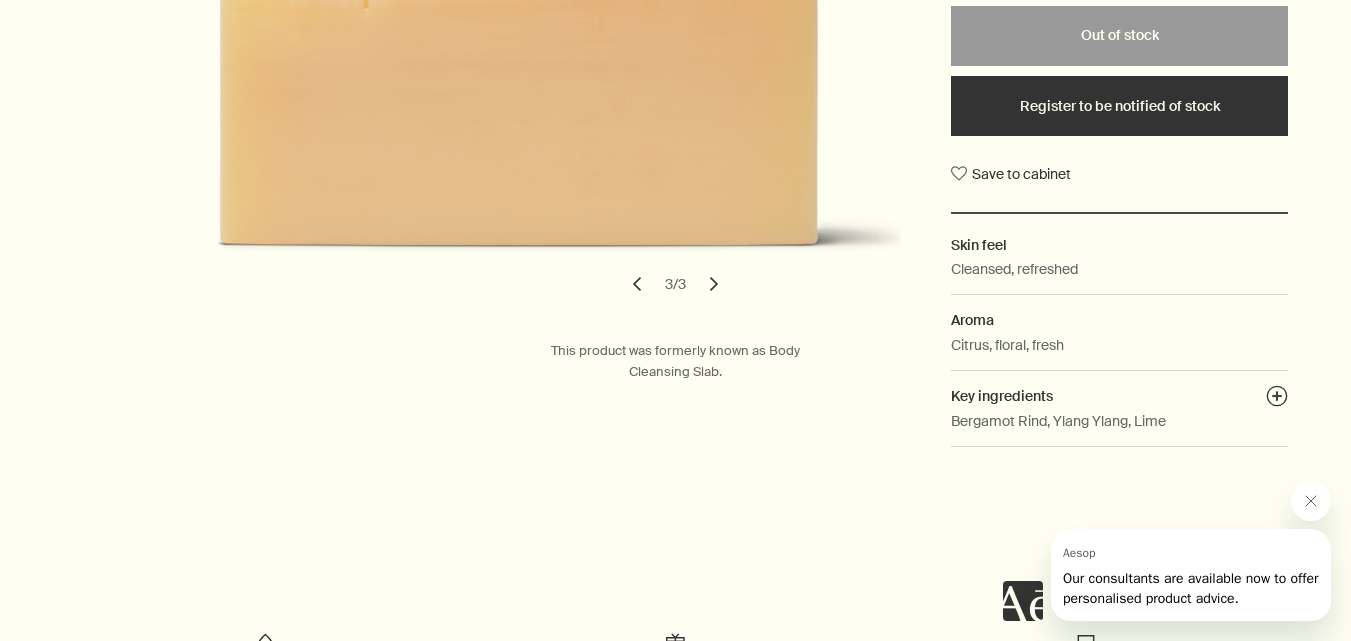 scroll, scrollTop: 600, scrollLeft: 0, axis: vertical 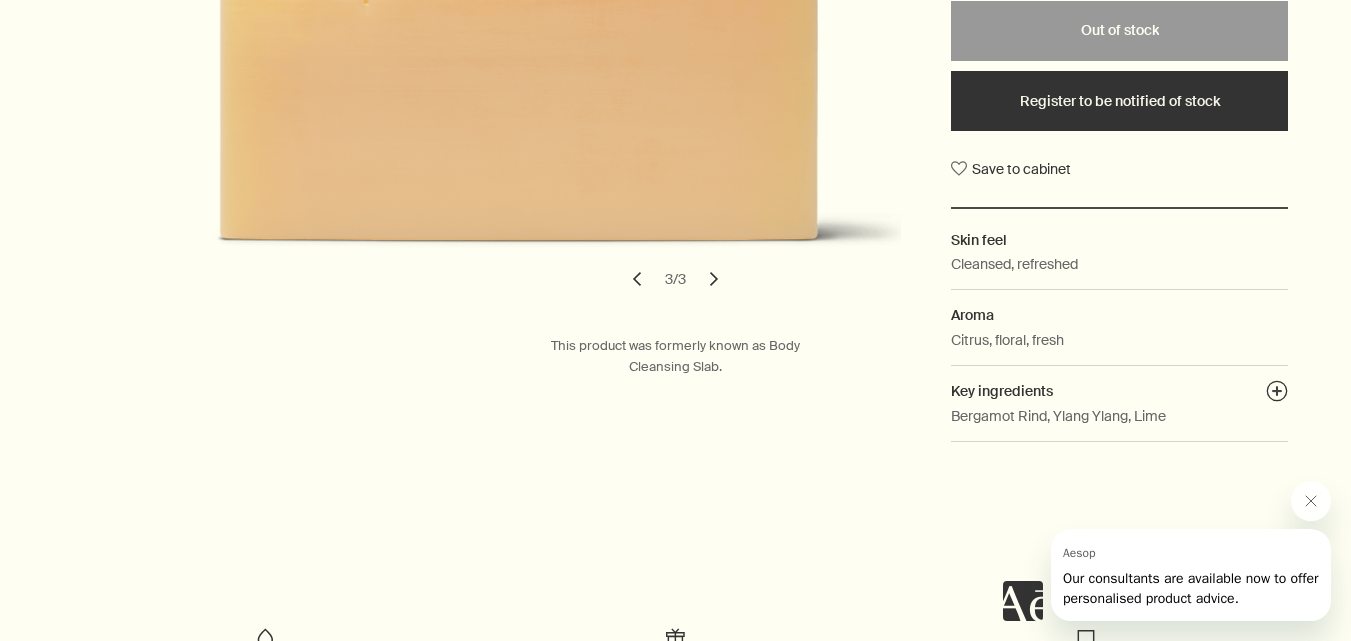 click on "chevron" at bounding box center [637, 279] 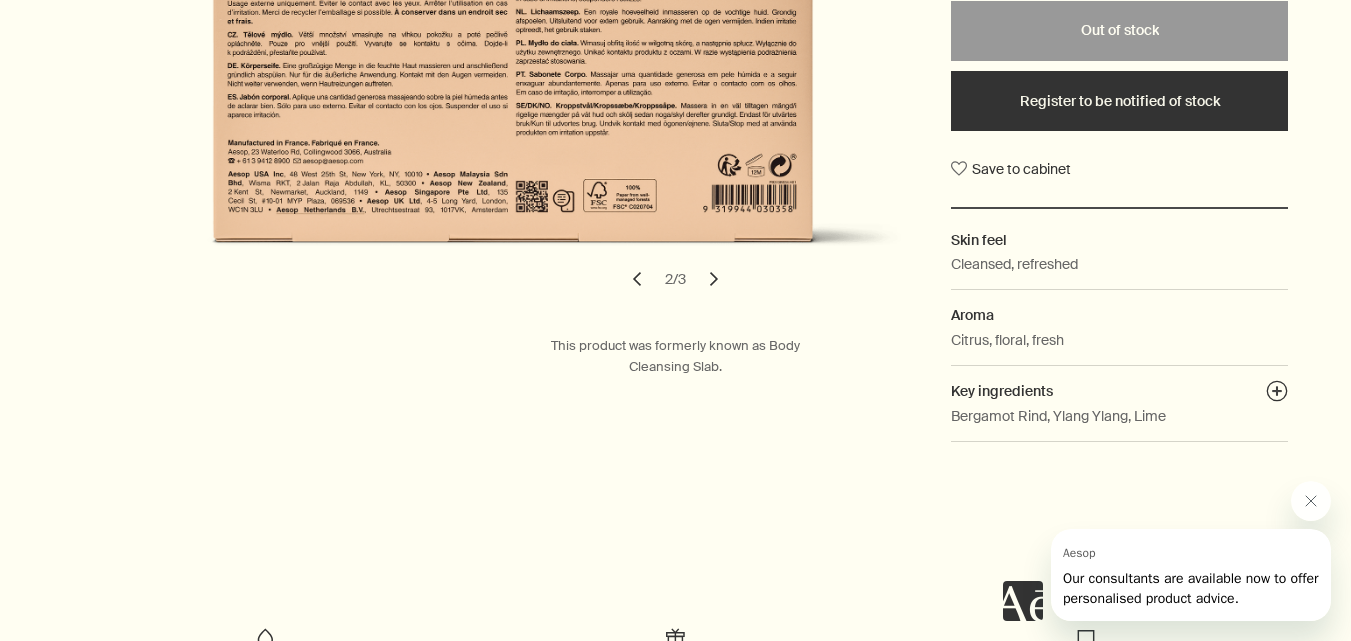 click on "chevron" at bounding box center [637, 279] 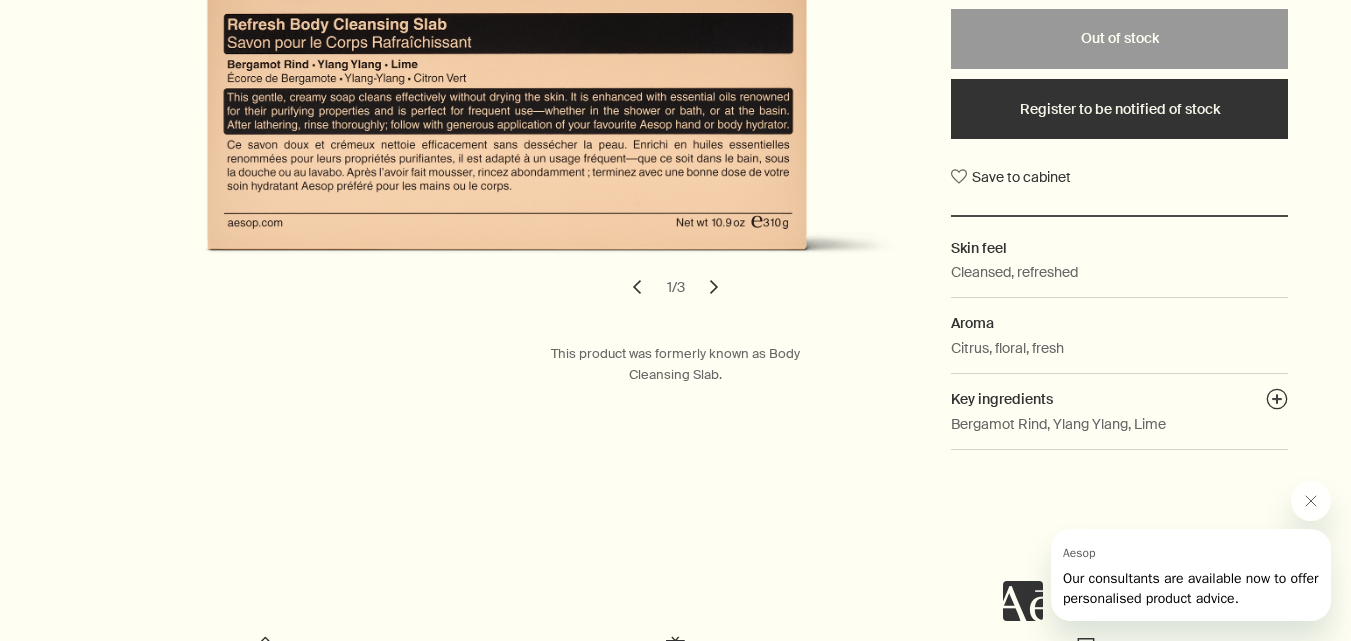 scroll, scrollTop: 600, scrollLeft: 0, axis: vertical 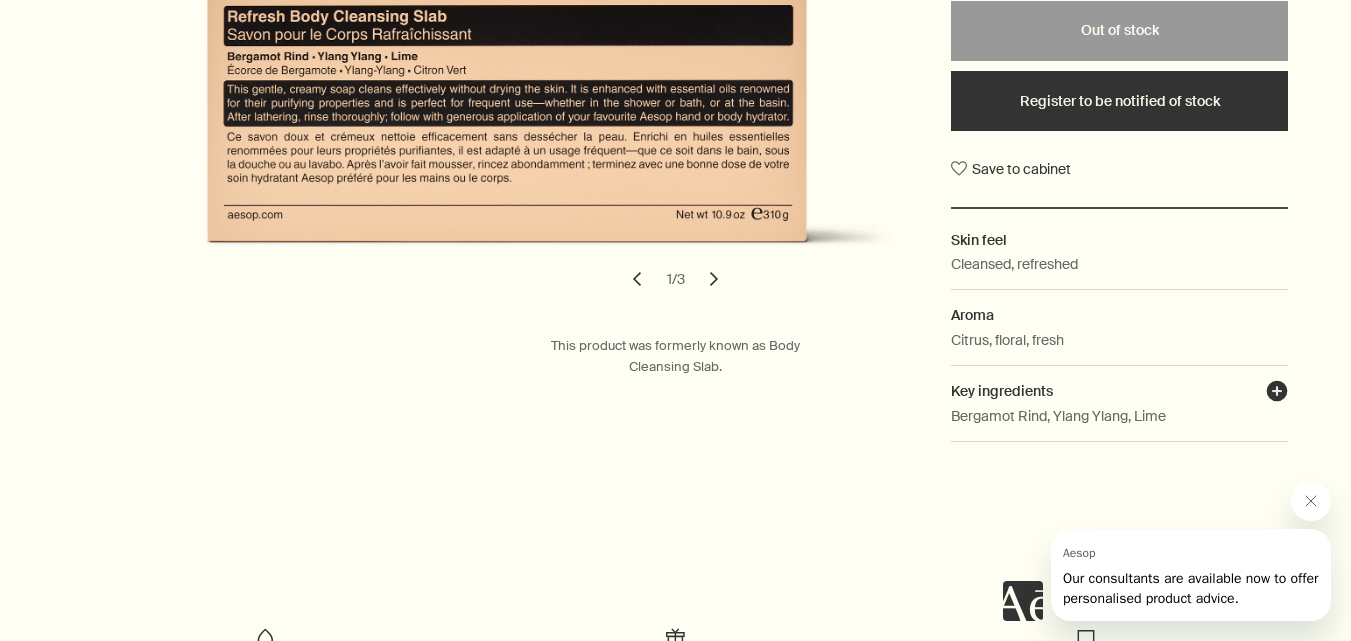 click on "plusAndCloseWithCircle" at bounding box center (1277, 394) 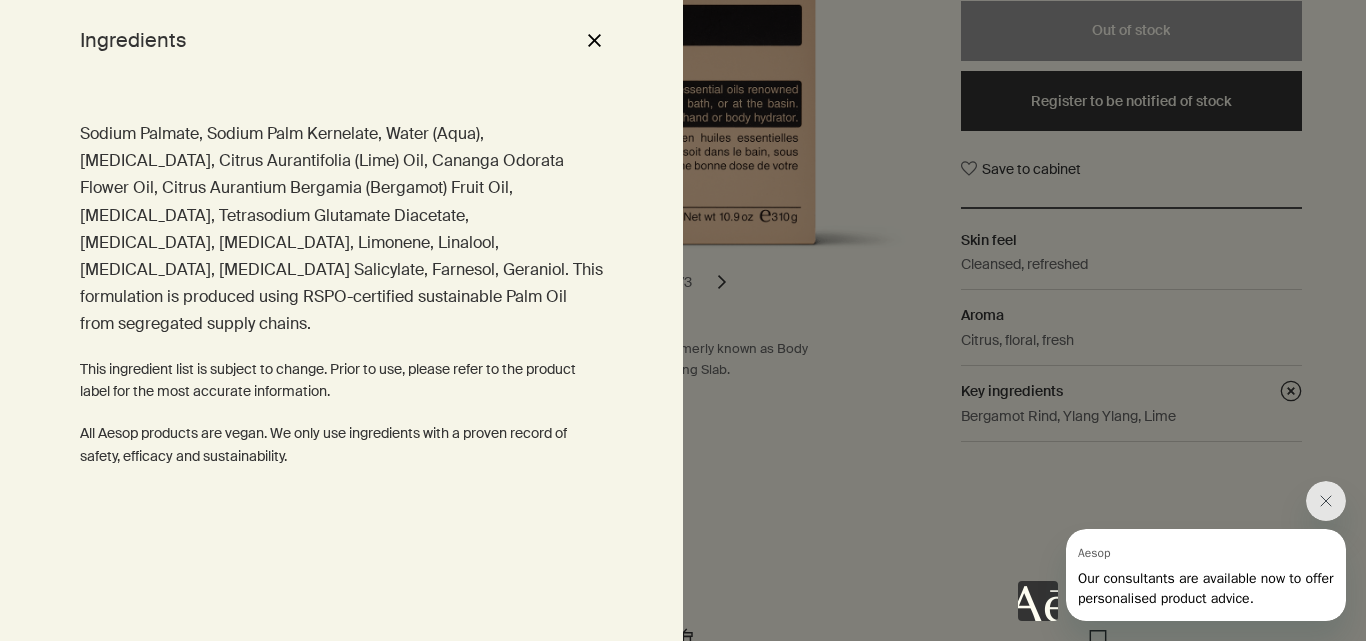 click on "close" at bounding box center (594, 40) 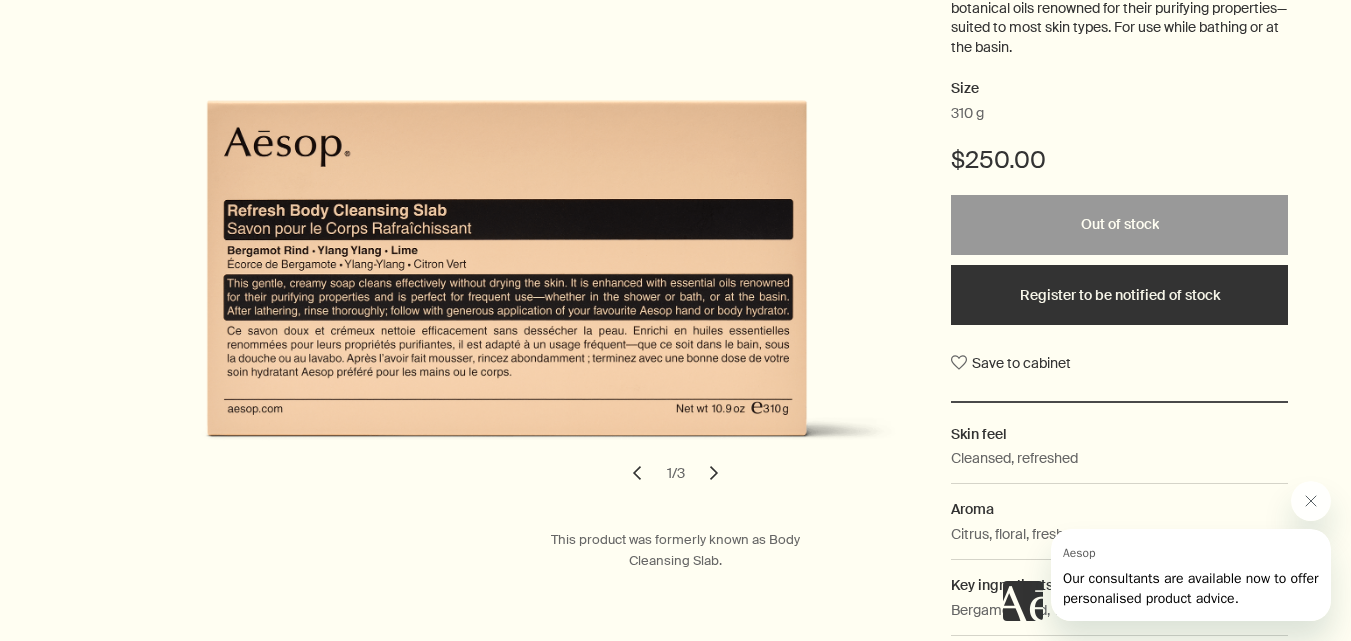 scroll, scrollTop: 100, scrollLeft: 0, axis: vertical 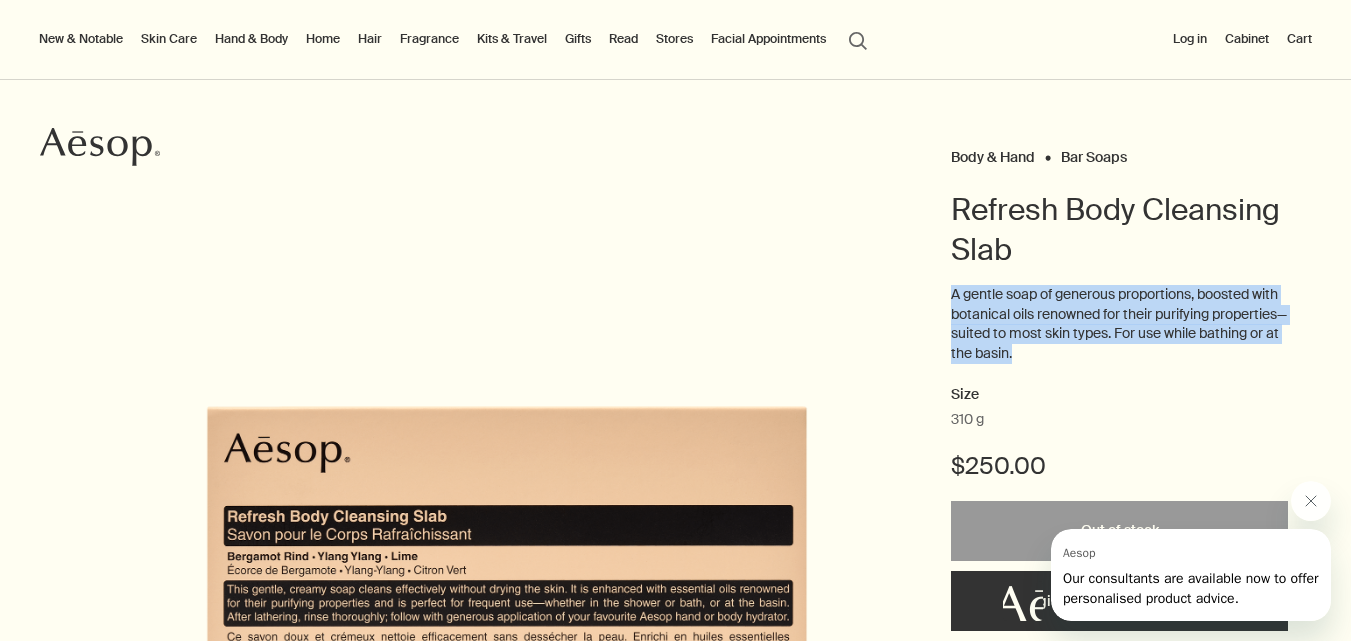 drag, startPoint x: 952, startPoint y: 293, endPoint x: 1061, endPoint y: 352, distance: 123.943535 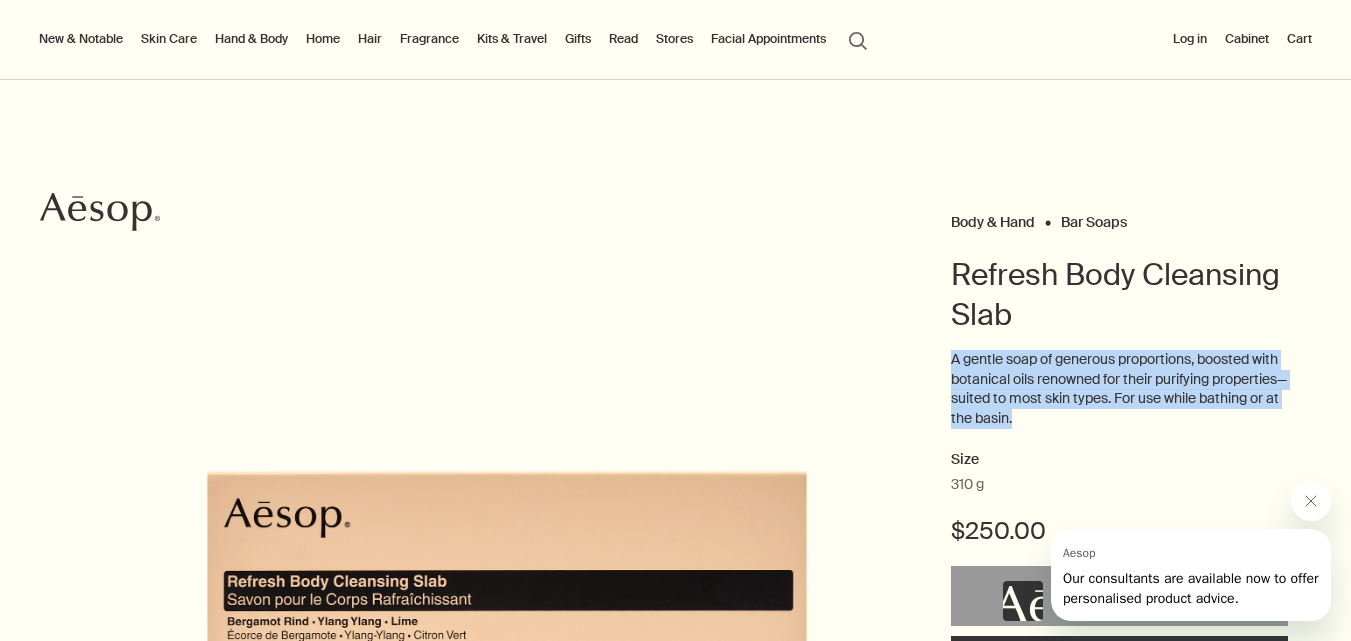 scroll, scrollTop: 0, scrollLeft: 0, axis: both 